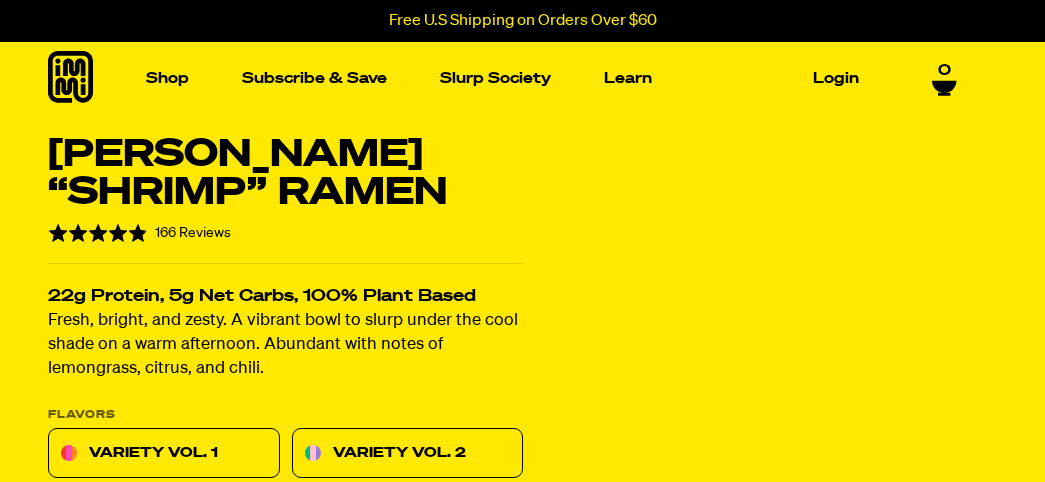 scroll, scrollTop: 421, scrollLeft: 0, axis: vertical 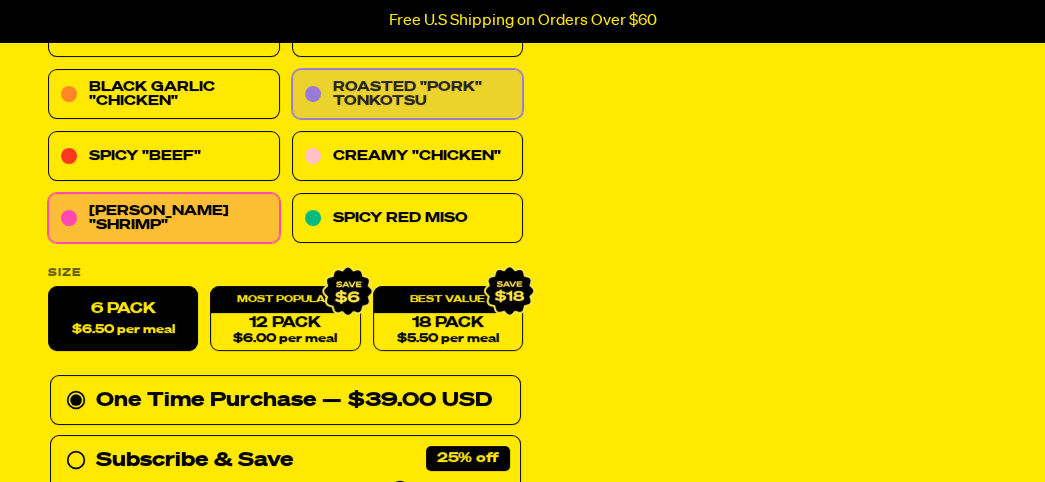 click on "Roasted "Pork" Tonkotsu" at bounding box center [408, 95] 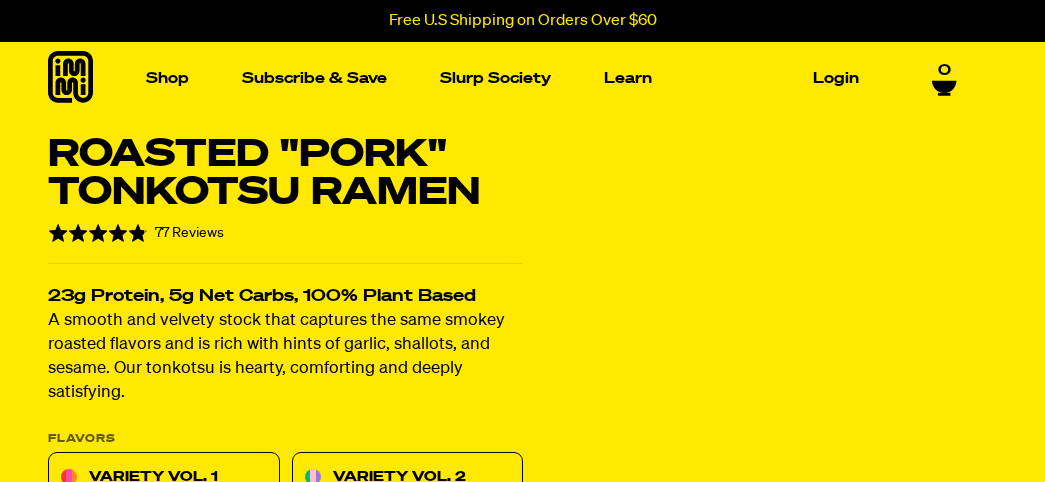 scroll, scrollTop: 0, scrollLeft: 0, axis: both 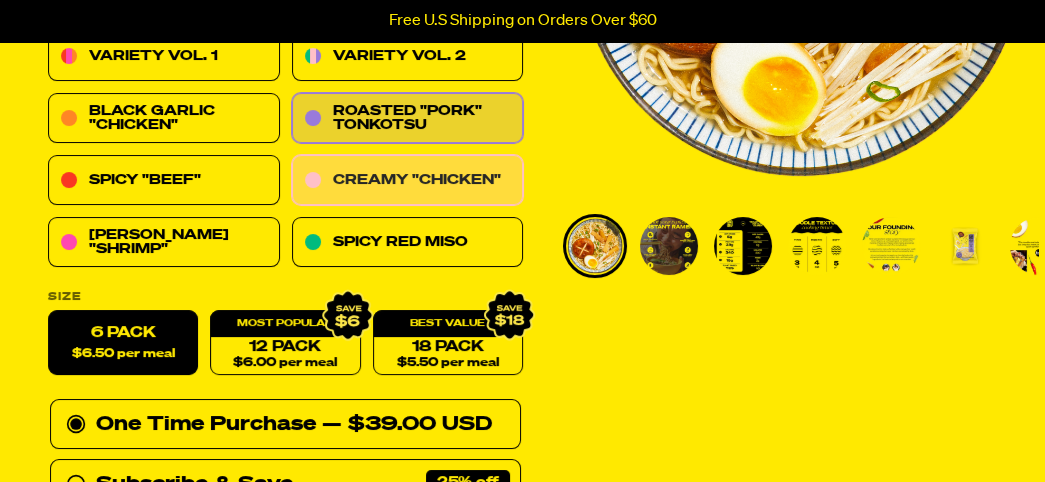 click on "Creamy "Chicken"" at bounding box center (408, 181) 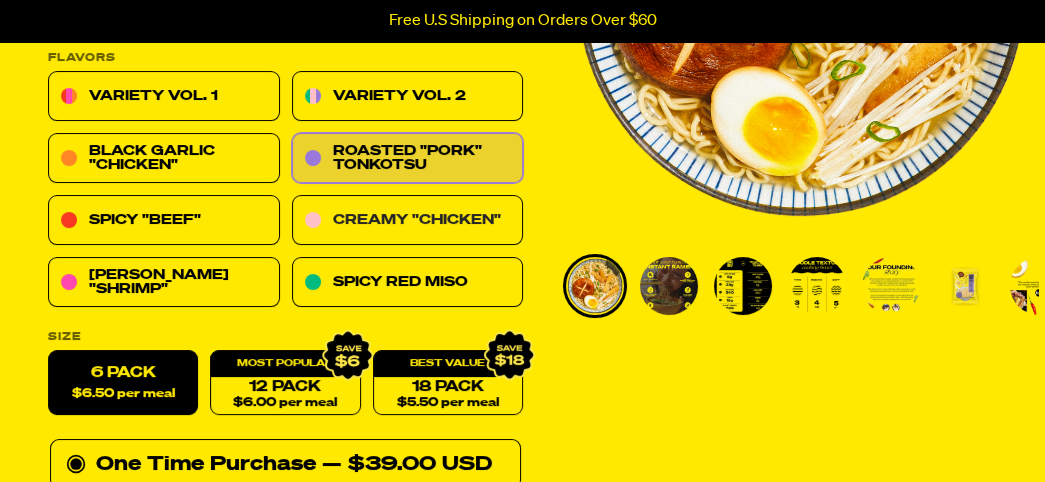 scroll, scrollTop: 341, scrollLeft: 0, axis: vertical 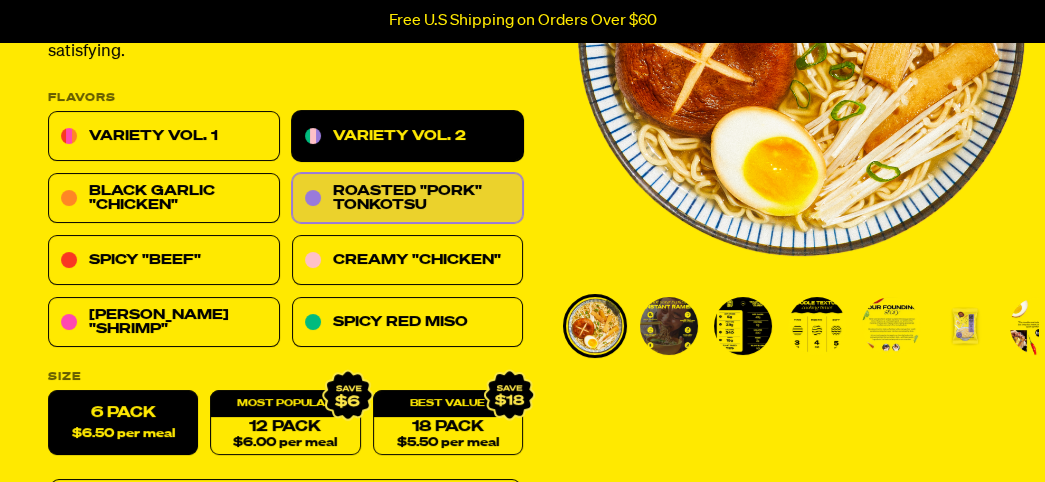 click on "Variety Vol. 2" at bounding box center [408, 137] 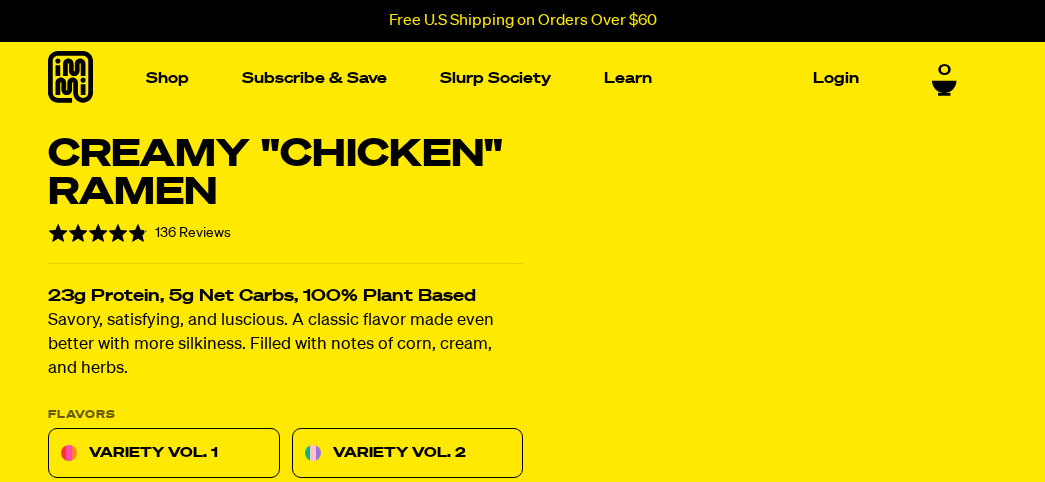 scroll, scrollTop: 842, scrollLeft: 0, axis: vertical 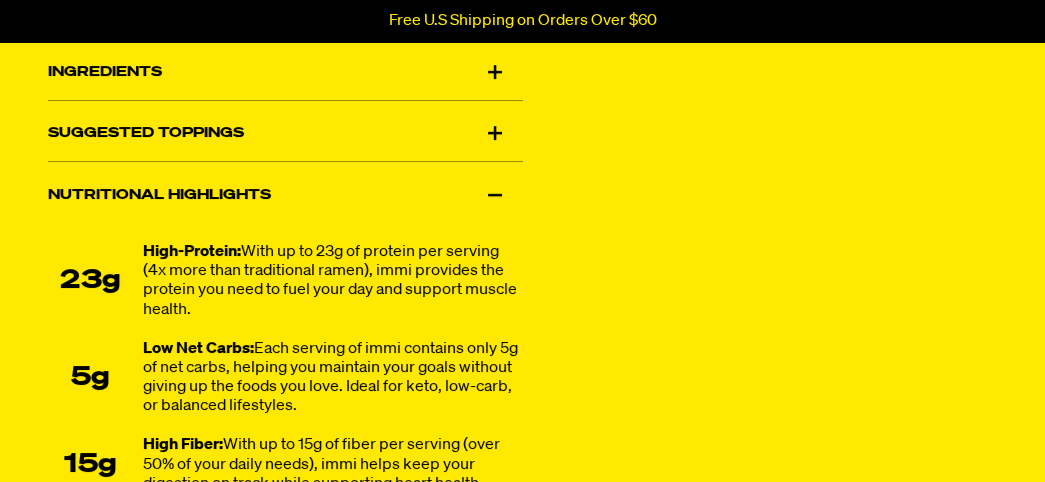 click on "Suggested Toppings" at bounding box center [285, 134] 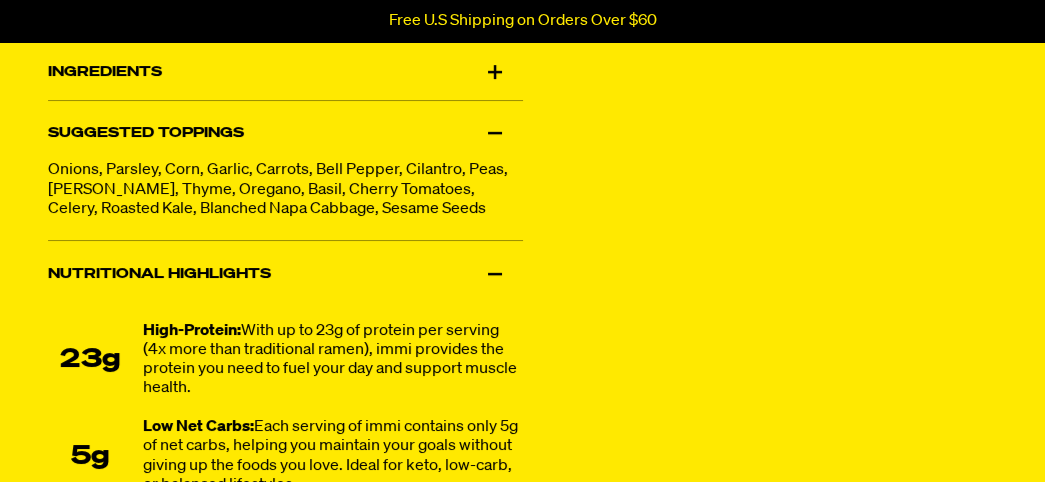 click on "Suggested Toppings" at bounding box center (285, 134) 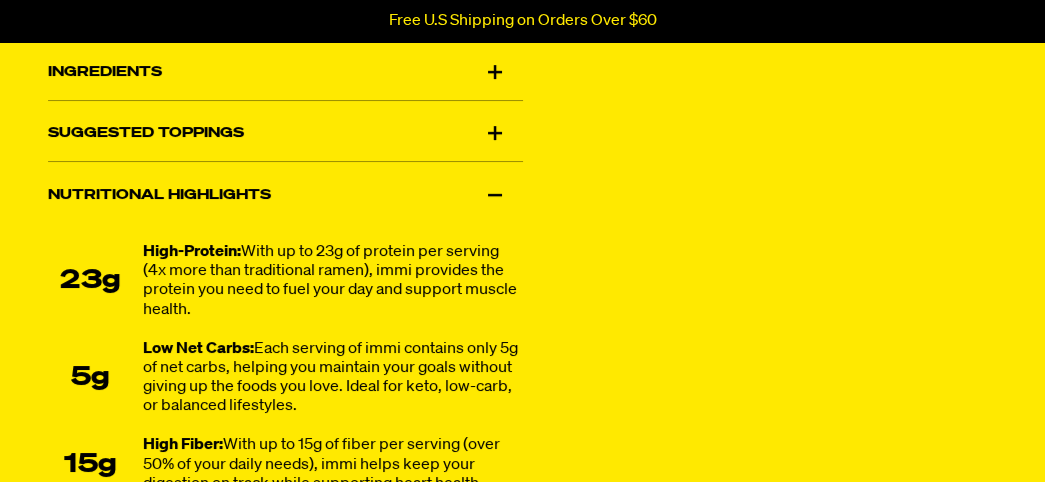 scroll, scrollTop: 1906, scrollLeft: 0, axis: vertical 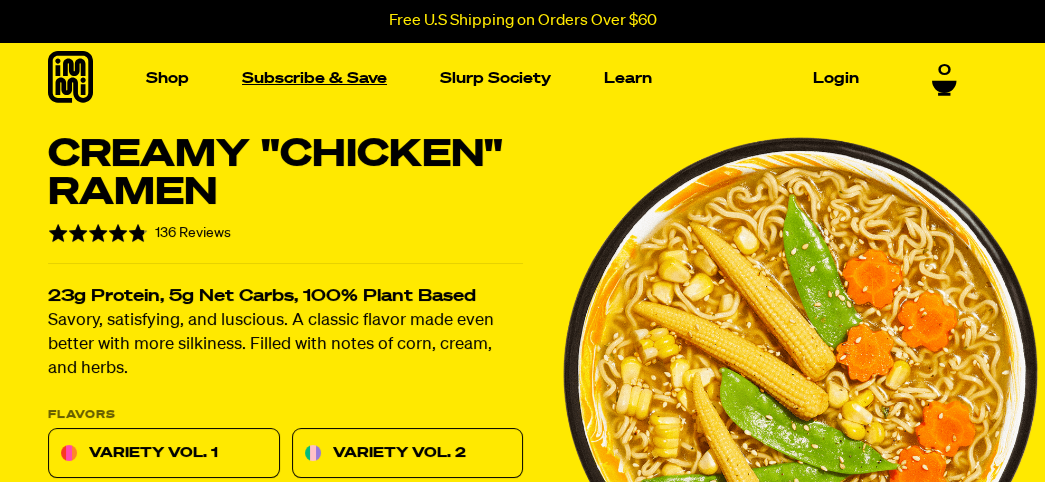 click on "Subscribe & Save" at bounding box center [314, 78] 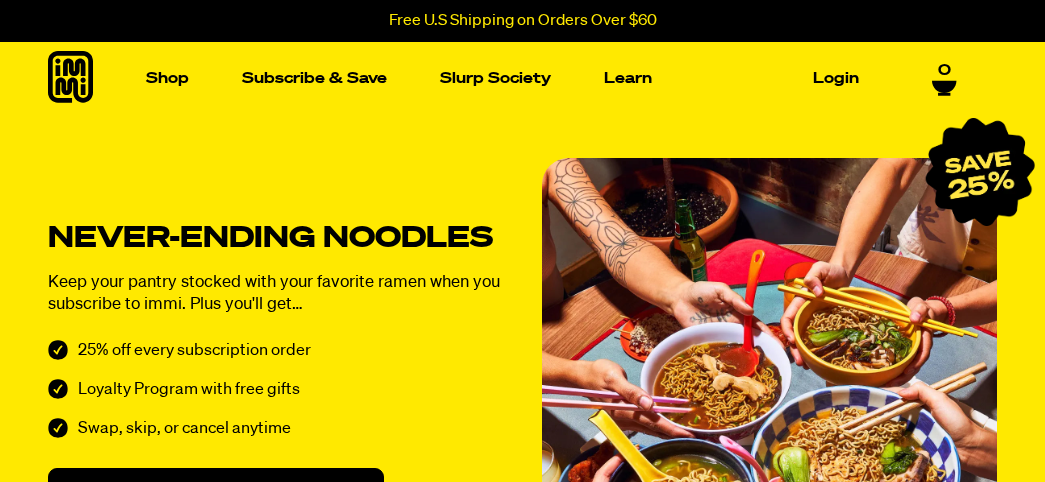 scroll, scrollTop: 2242, scrollLeft: 0, axis: vertical 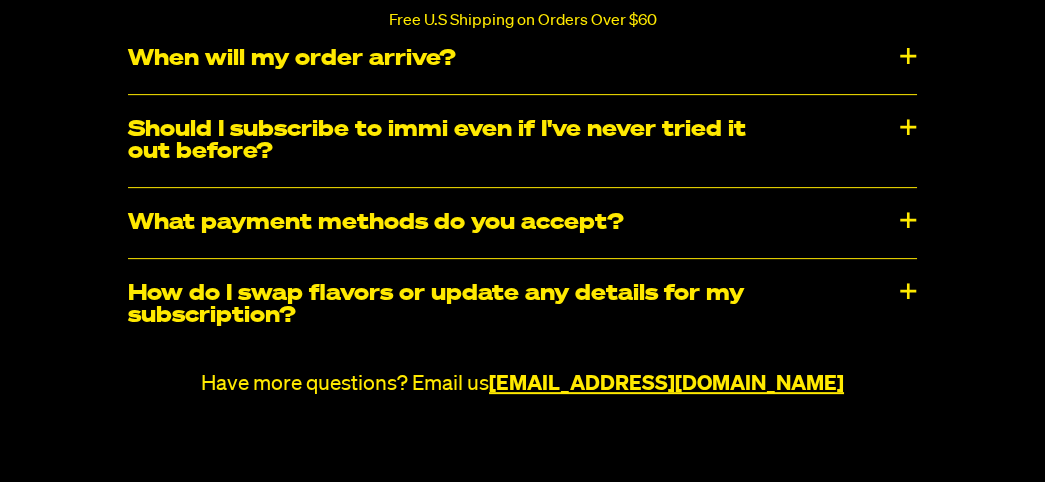 click on "When will my order arrive?" at bounding box center (522, 59) 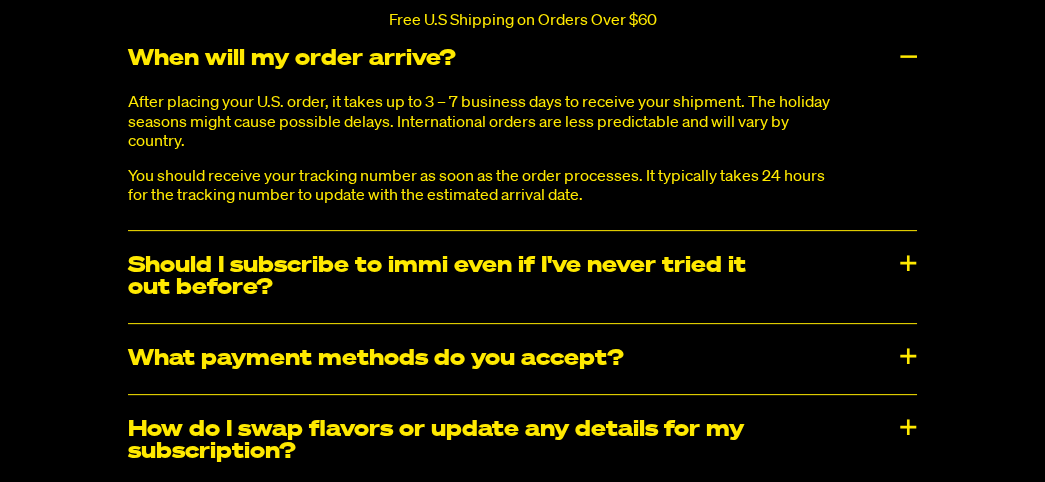 click on "When will my order arrive?" at bounding box center (522, 59) 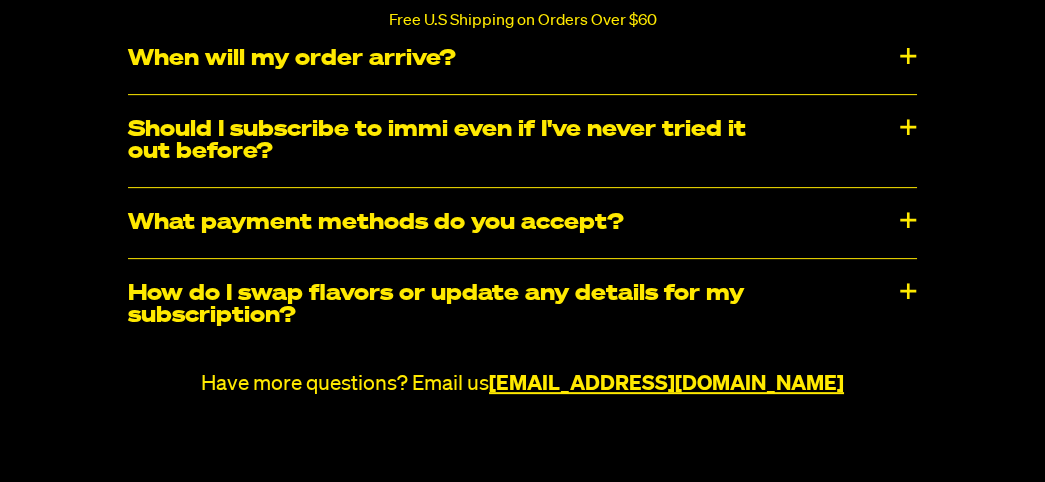 click on "Should I subscribe to immi even if I've never tried it  out before?" at bounding box center (522, 141) 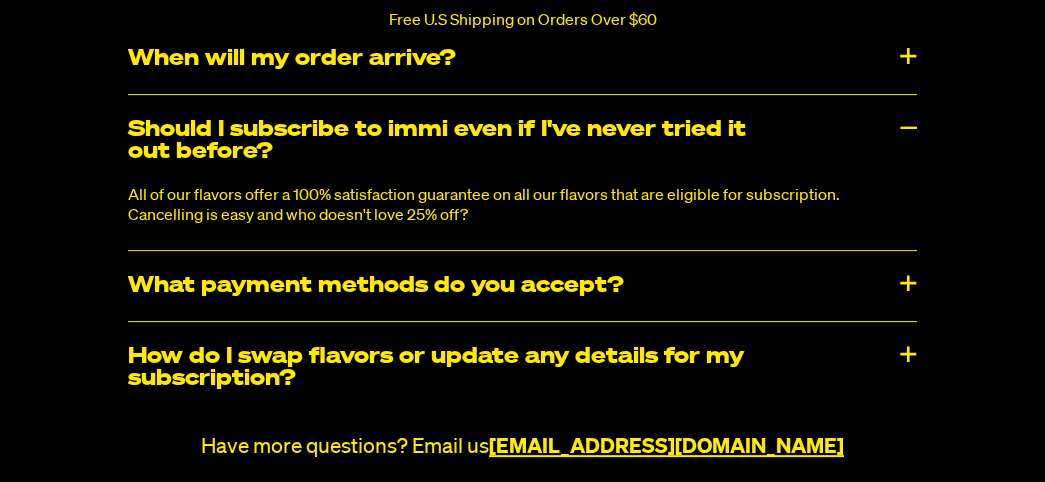 click on "Should I subscribe to immi even if I've never tried it  out before?" at bounding box center (522, 141) 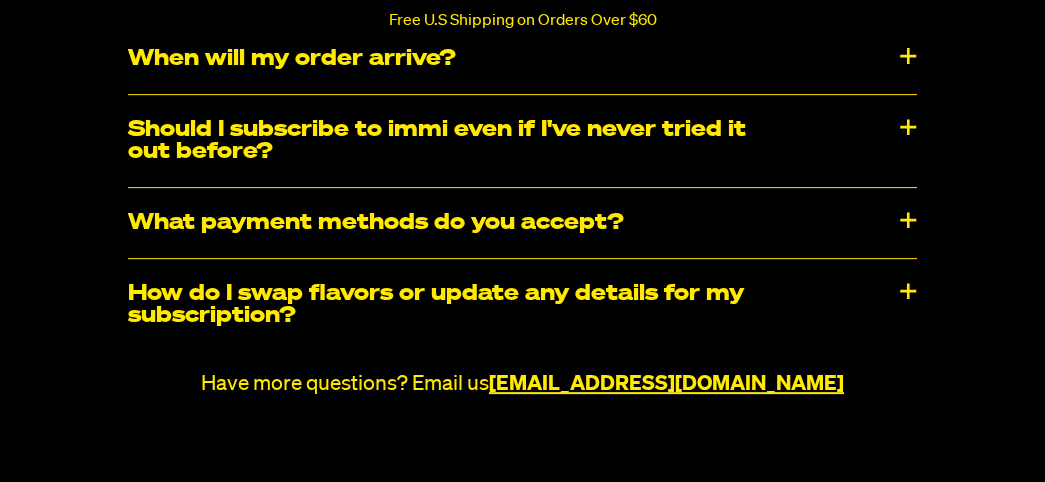 click on "What payment methods do you accept?" at bounding box center [522, 223] 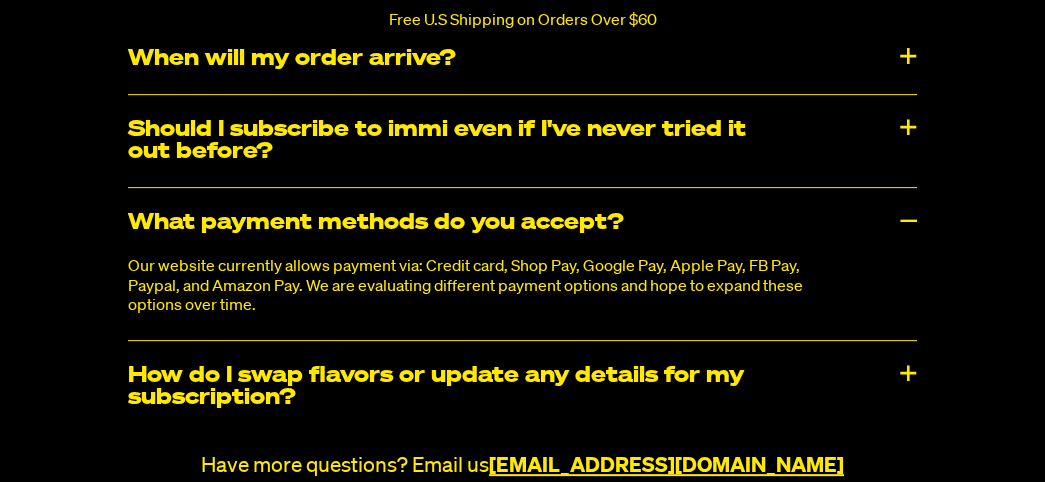 click on "What payment methods do you accept?" at bounding box center (522, 223) 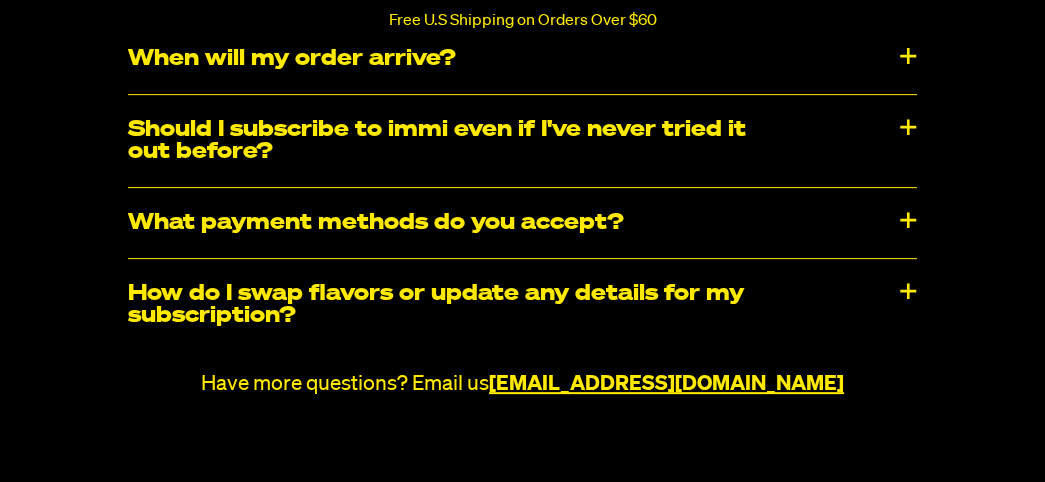 click on "How do I swap flavors or update any details for my subscription?" at bounding box center [522, 305] 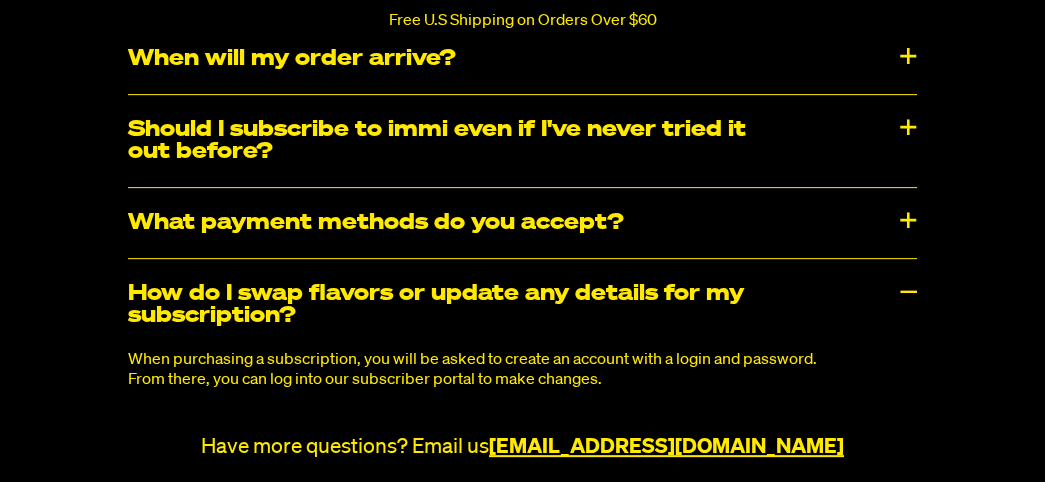 scroll, scrollTop: 2664, scrollLeft: 0, axis: vertical 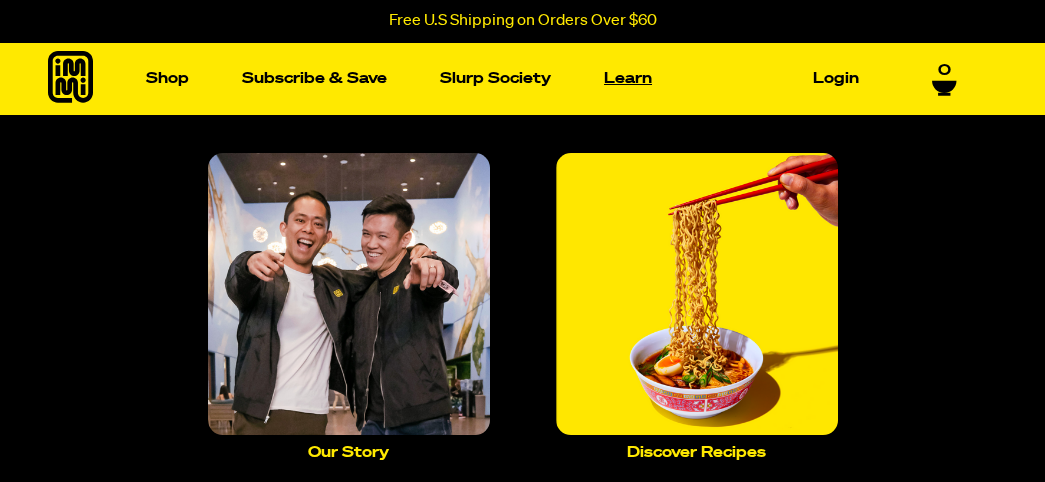 click on "Learn" at bounding box center [628, 78] 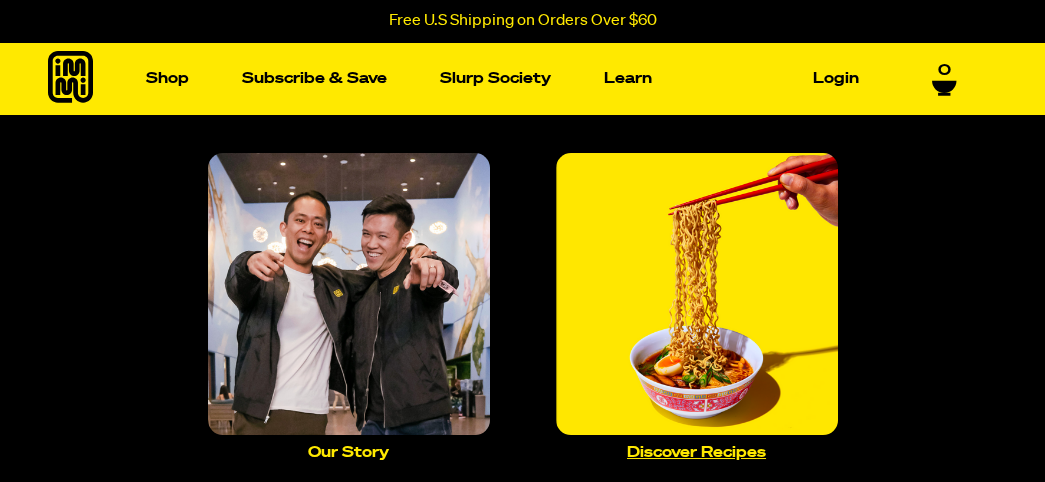 click at bounding box center (697, 294) 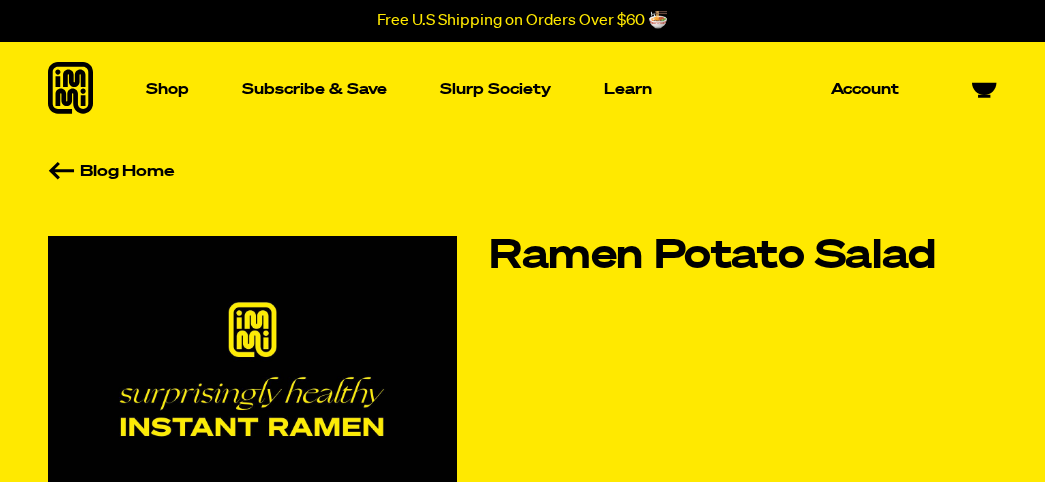 scroll, scrollTop: 0, scrollLeft: 0, axis: both 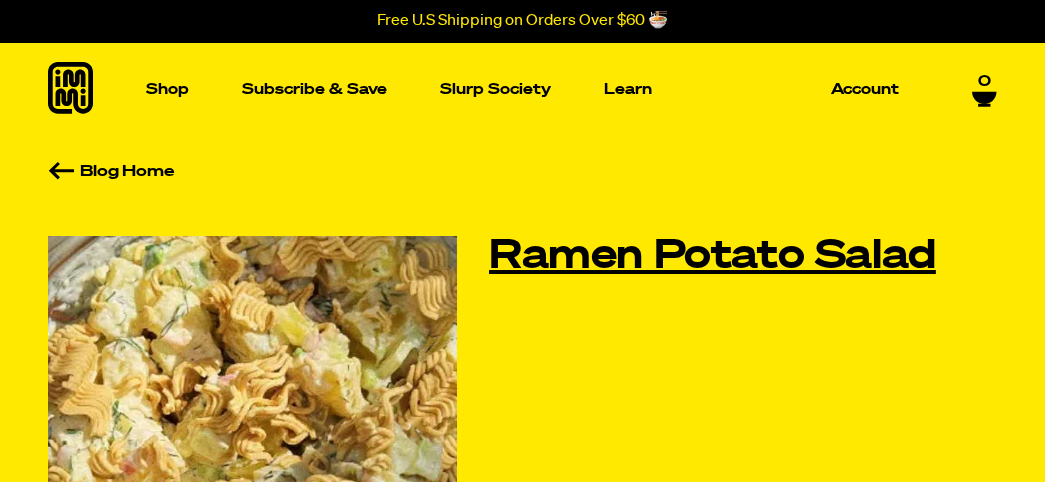 click on "Ramen Potato Salad" at bounding box center (743, 257) 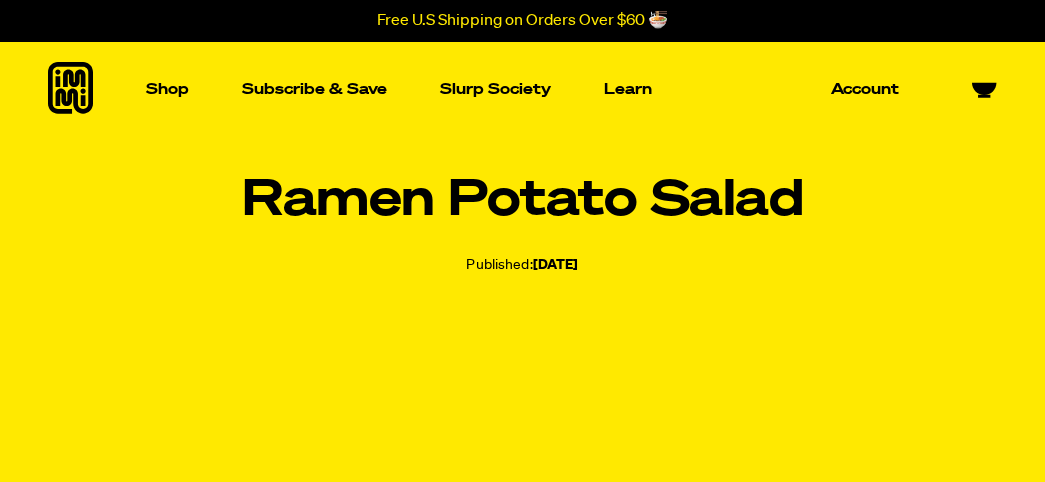 scroll, scrollTop: 0, scrollLeft: 0, axis: both 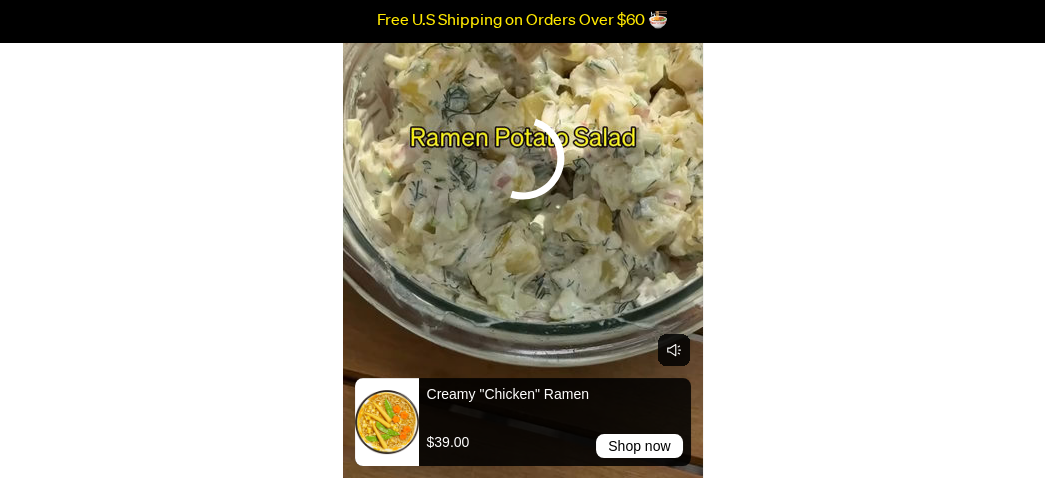 click 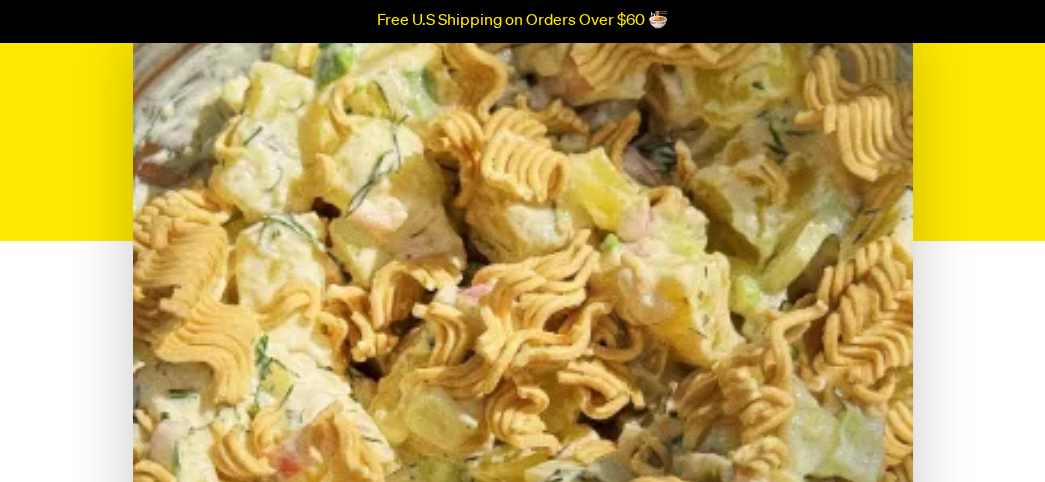scroll, scrollTop: 298, scrollLeft: 0, axis: vertical 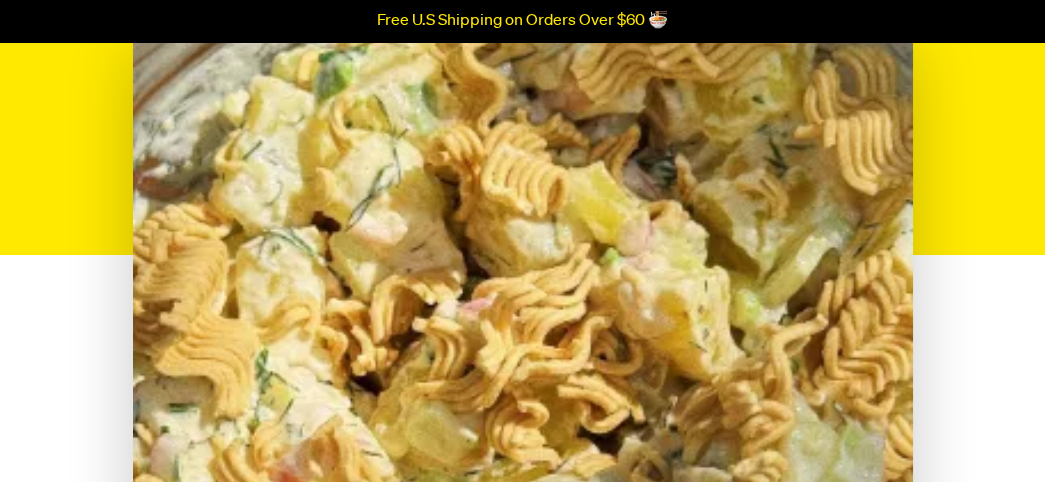 click at bounding box center (523, 294) 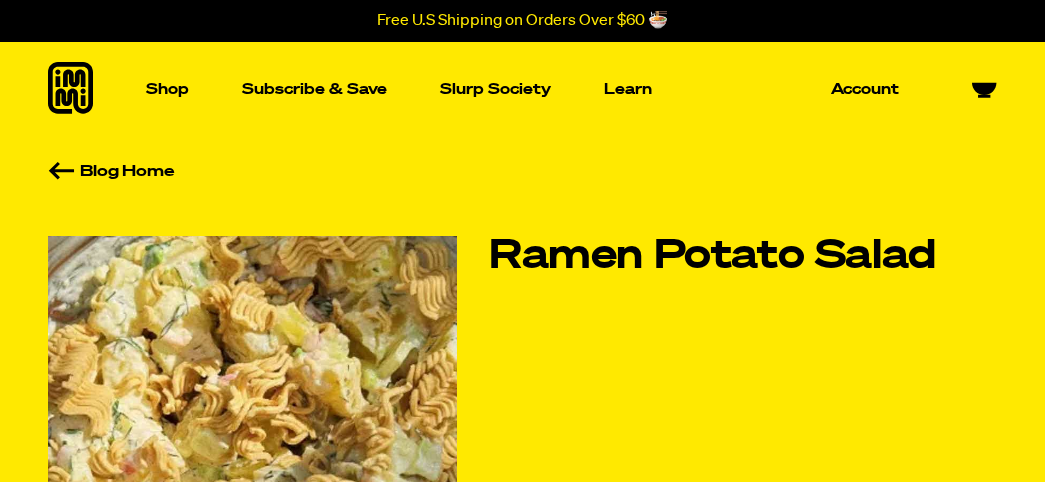 scroll, scrollTop: 0, scrollLeft: 0, axis: both 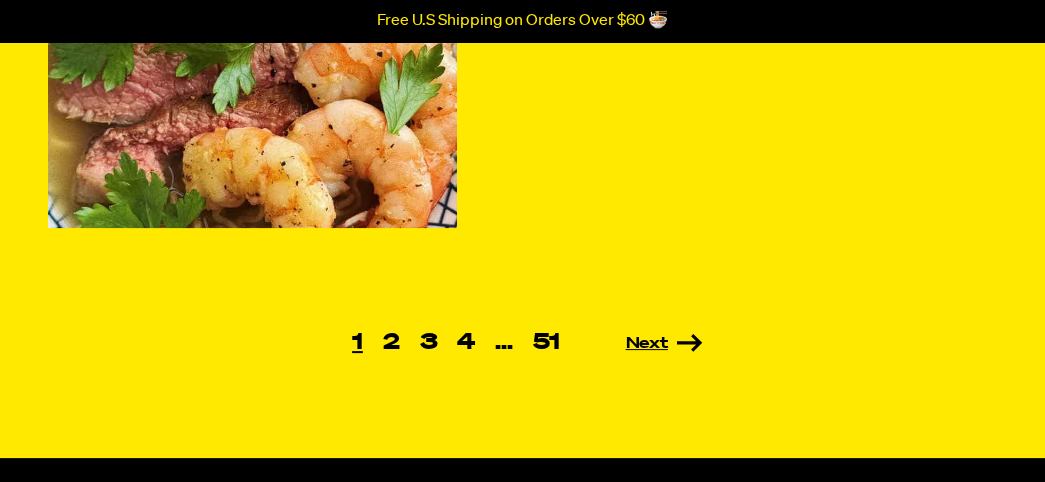 click on "Next" at bounding box center [636, 344] 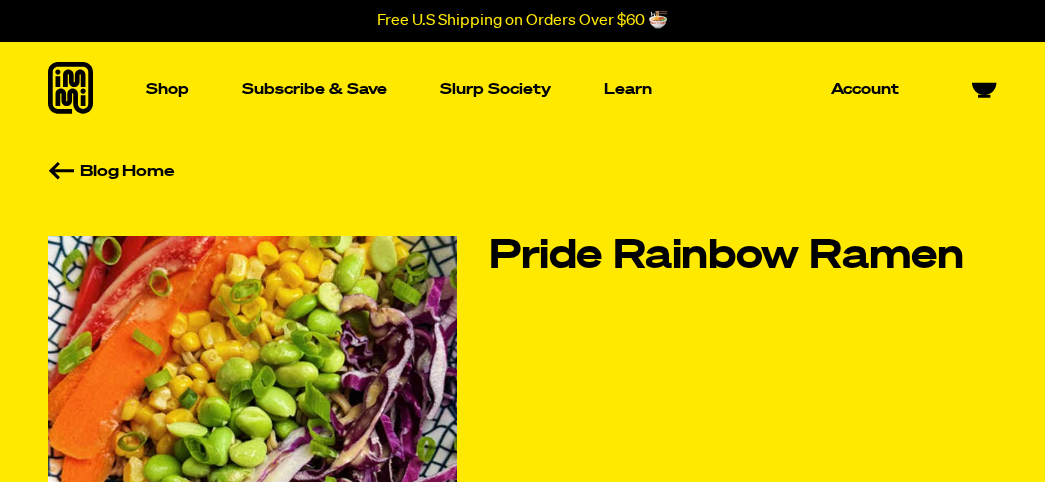 scroll, scrollTop: 0, scrollLeft: 0, axis: both 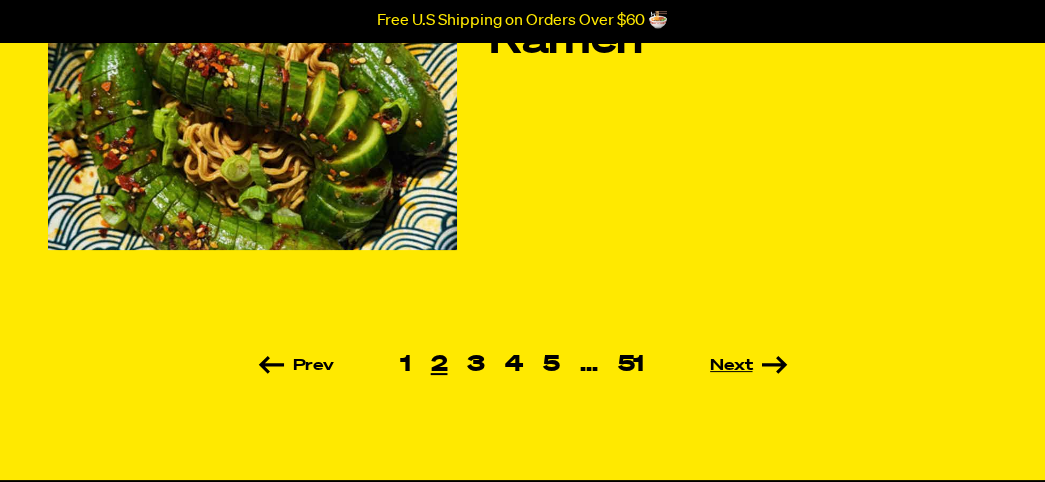 click on "Next" at bounding box center [720, 366] 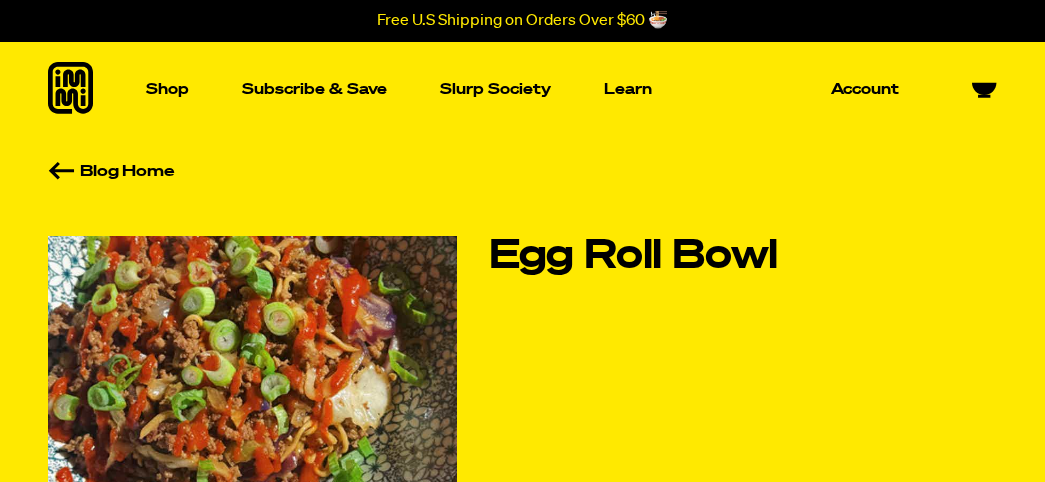 scroll, scrollTop: 0, scrollLeft: 0, axis: both 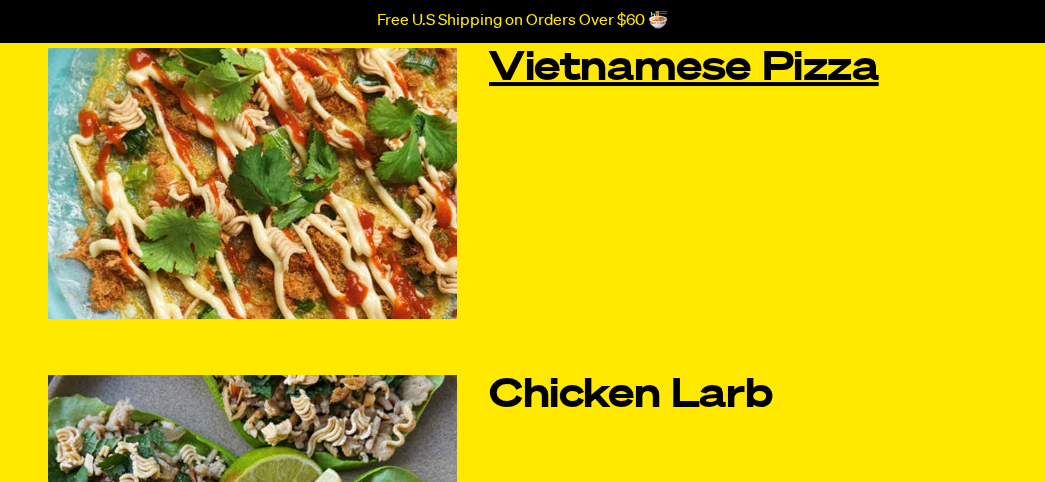 click on "Vietnamese Pizza" at bounding box center (743, 69) 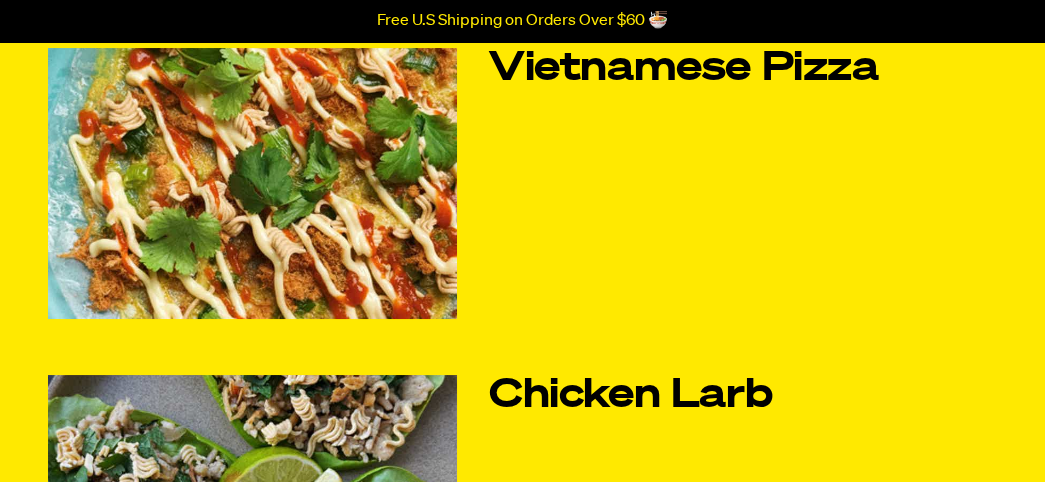 scroll, scrollTop: 802, scrollLeft: 0, axis: vertical 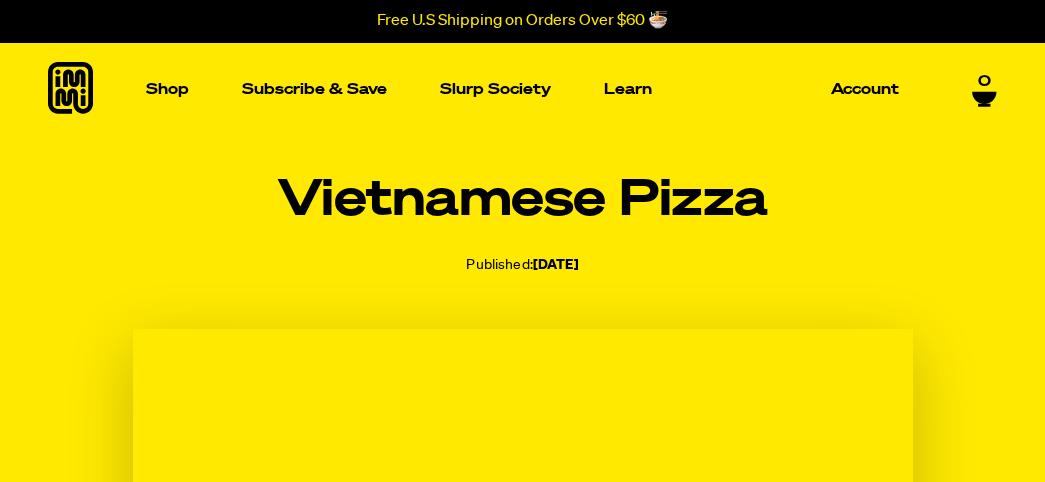 click on "Vietnamese Pizza
Published:  [DATE]" at bounding box center (522, 345) 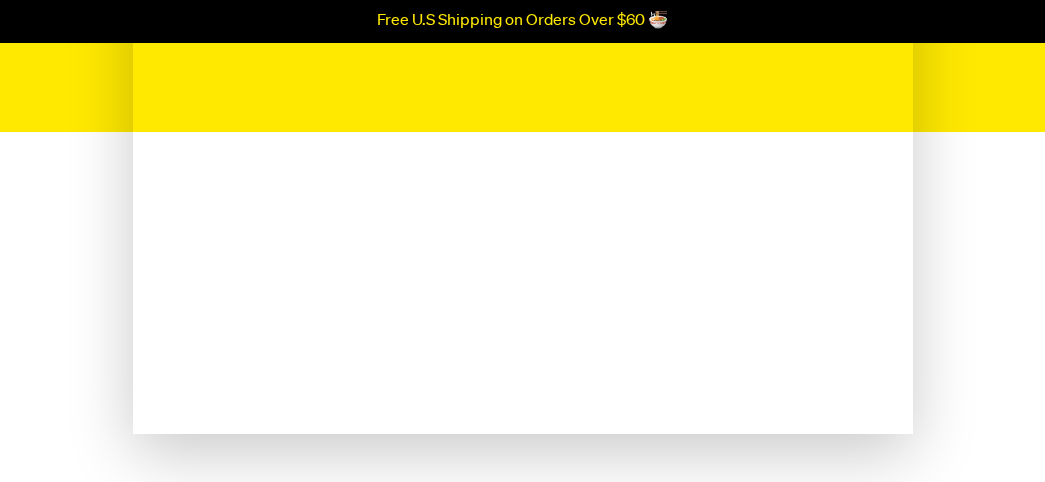 scroll, scrollTop: 842, scrollLeft: 0, axis: vertical 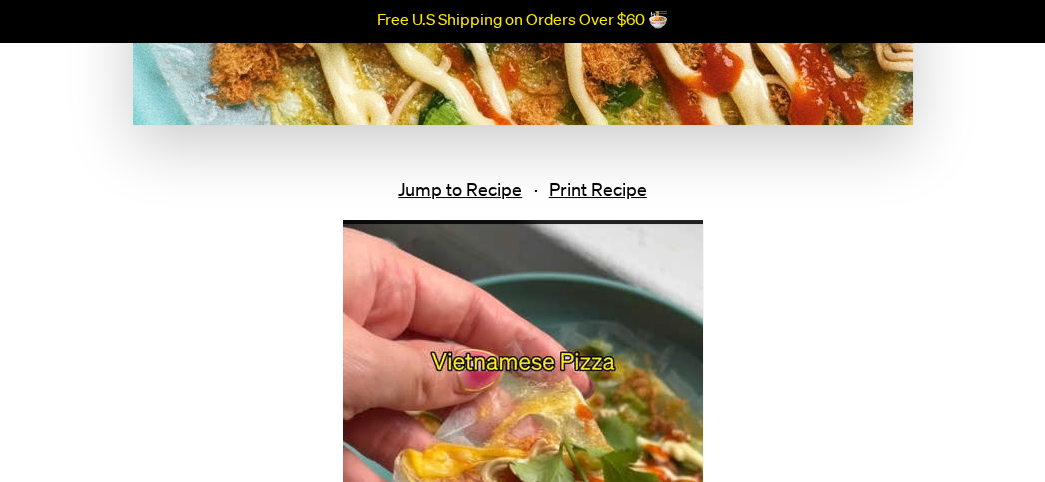 click on "Press Alt+1 for screen-reader mode, Alt+0 to cancel Accessibility Screen-Reader Guide, Feedback, and Issue Reporting | New window
Free U.S Shipping on Orders Over $60 🍜
Skip to content
Shop
Packets
Cups  new
Toppings  new
Merch
Subscribe & Save
Slurp Society
Learn
Our Story
Discover Recipes
Account
Search
0
Vietnamese Pizza
Published:  [DATE]
Jump to Recipe · Print Recipe
Print
clock   clock icon cutlery   cutlery icon flag   flag icon folder   folder icon instagram   instagram icon pinterest     print" at bounding box center [522, 2445] 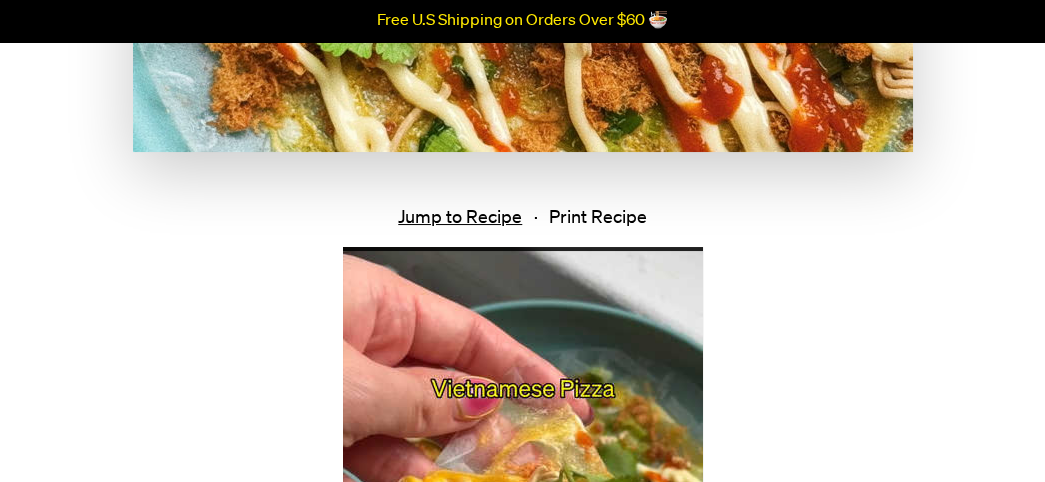 click on "Print Recipe" at bounding box center (598, 218) 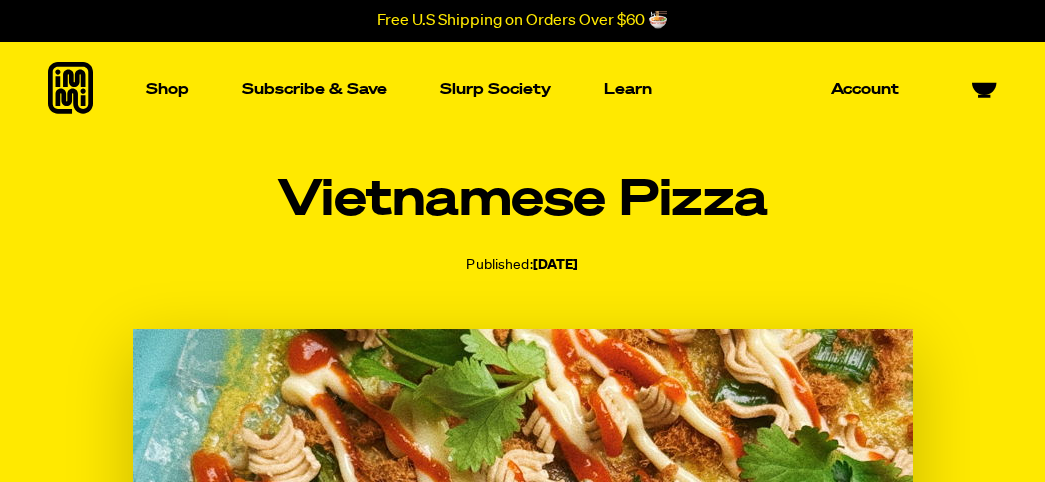 scroll, scrollTop: 703, scrollLeft: 0, axis: vertical 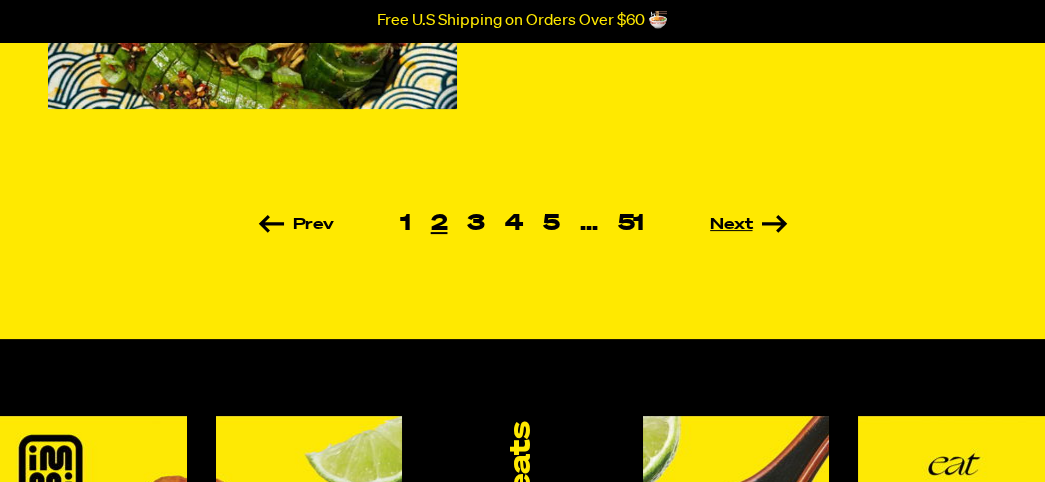 click on "Next" at bounding box center (720, 225) 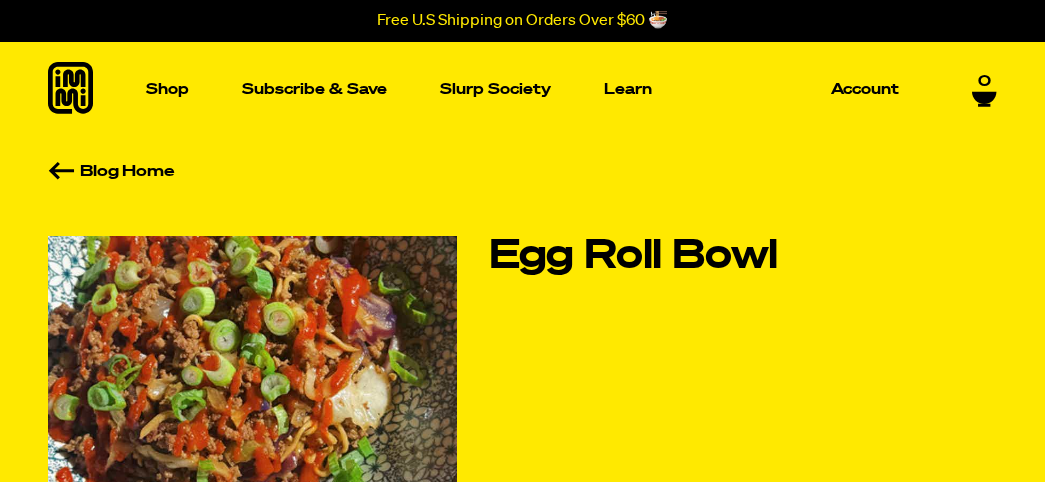 scroll, scrollTop: 0, scrollLeft: 0, axis: both 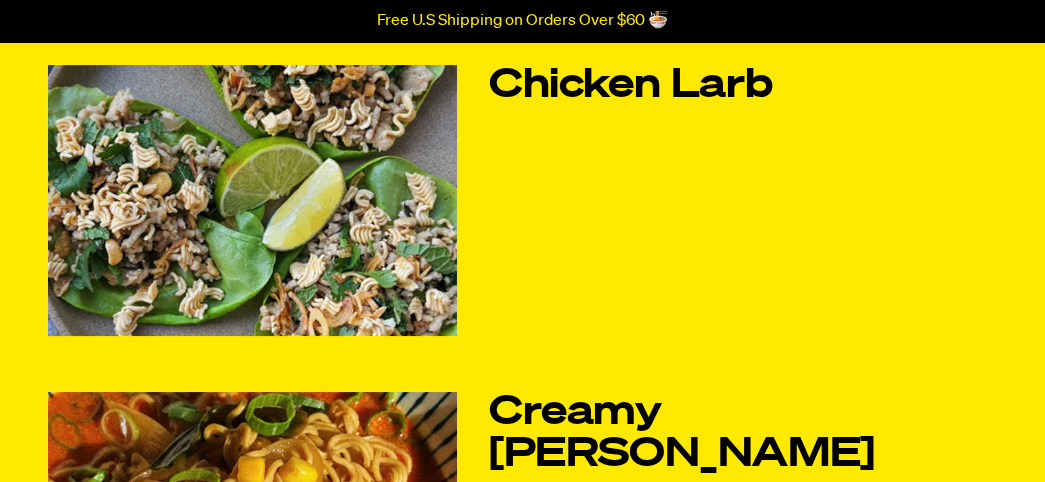 click at bounding box center (252, 200) 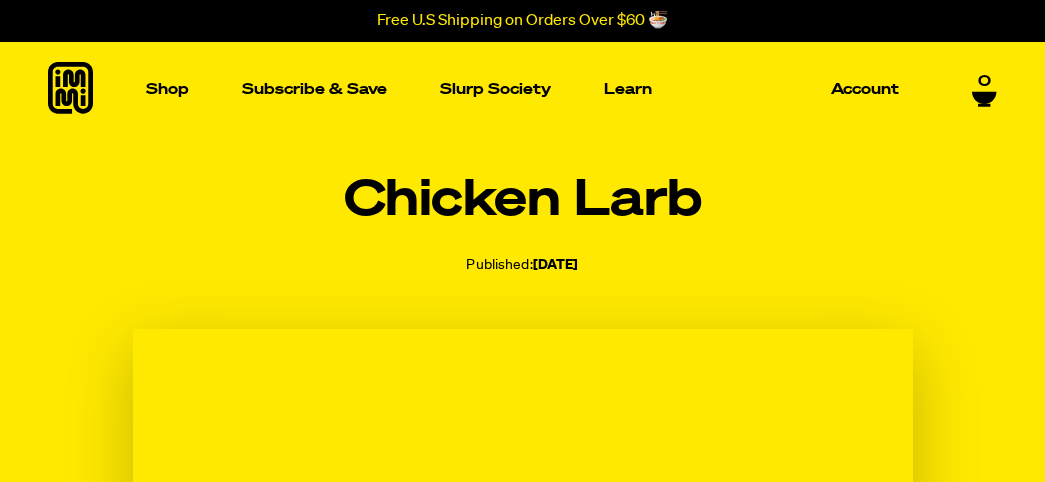 scroll, scrollTop: 0, scrollLeft: 0, axis: both 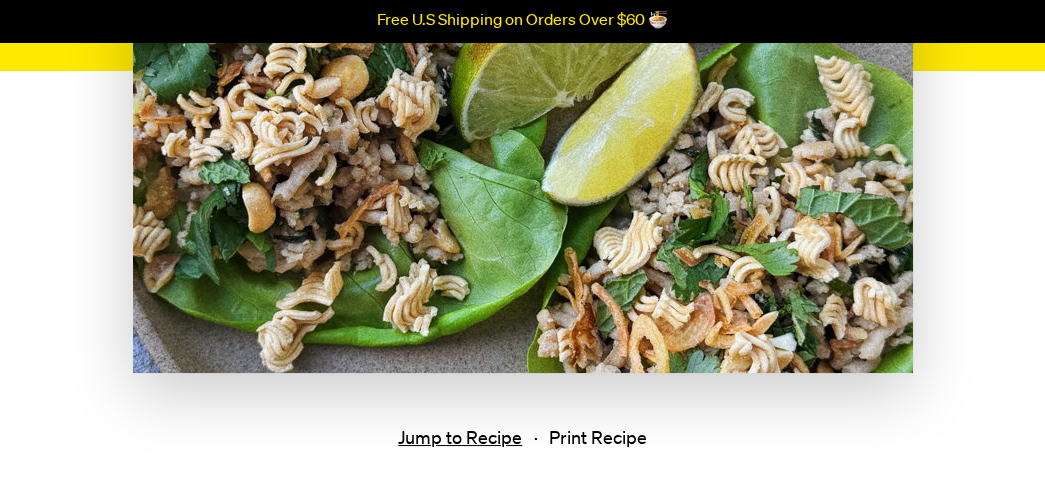 click on "Print Recipe" at bounding box center (598, 439) 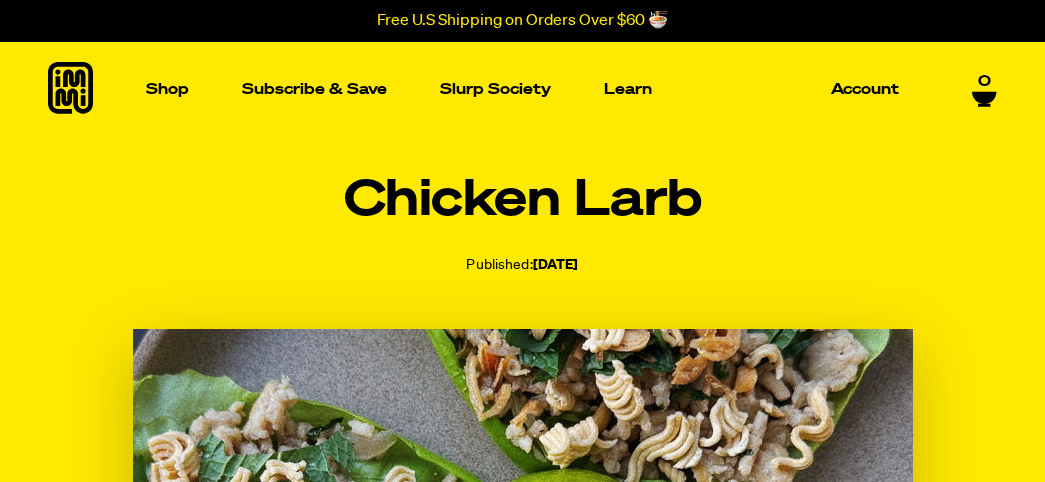scroll, scrollTop: 482, scrollLeft: 0, axis: vertical 